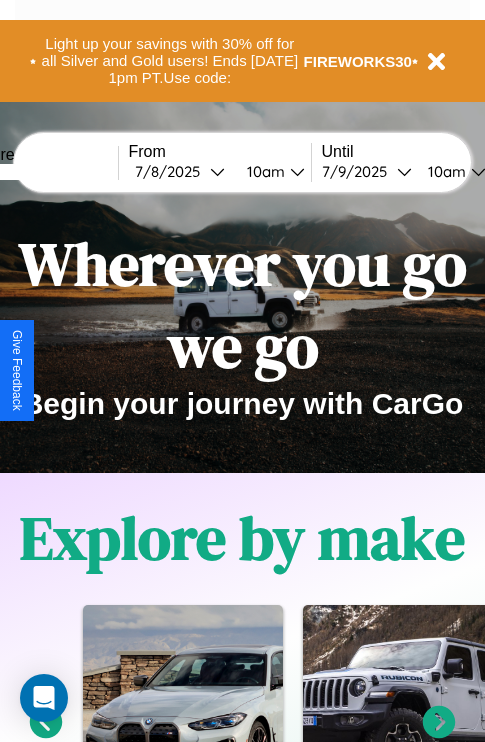 scroll, scrollTop: 308, scrollLeft: 0, axis: vertical 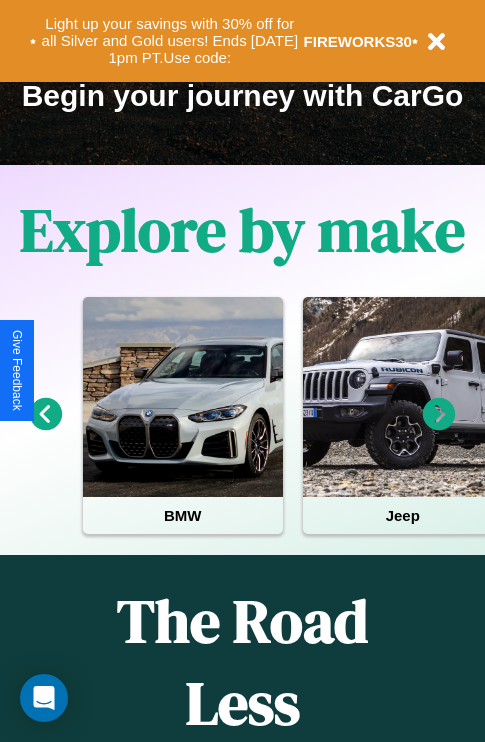 click 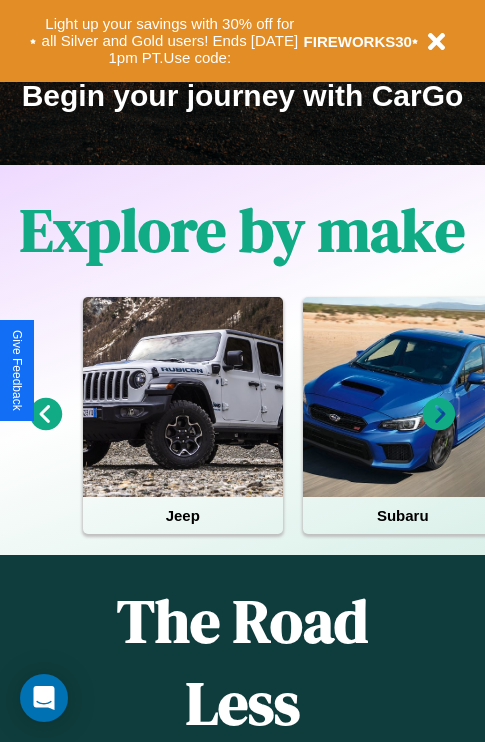 click 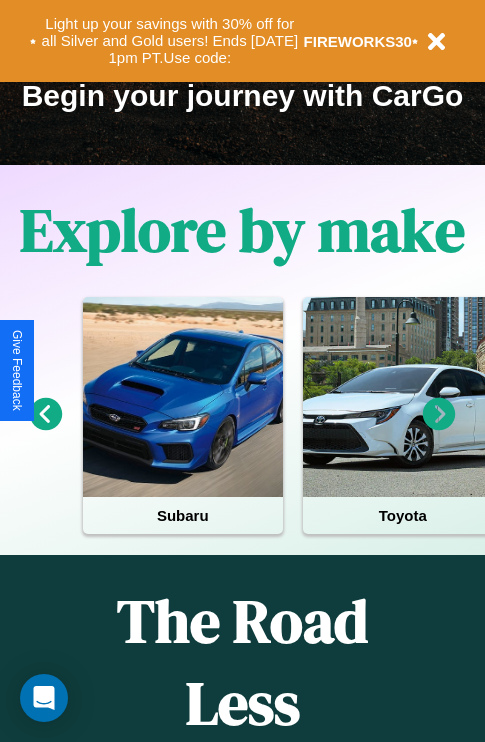 click 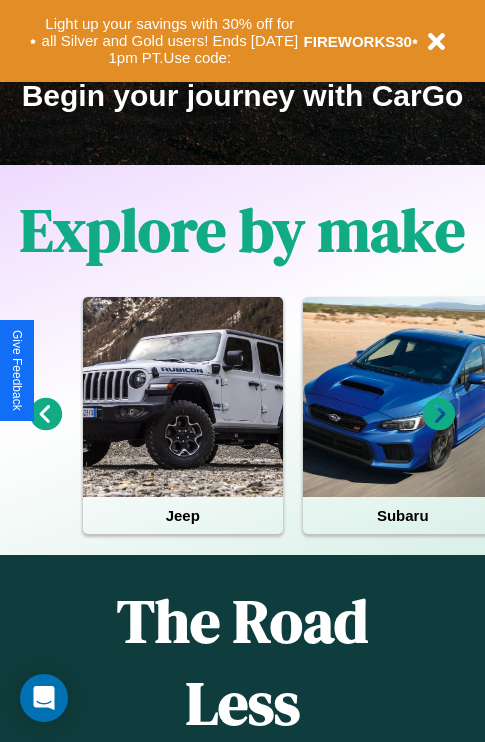 click 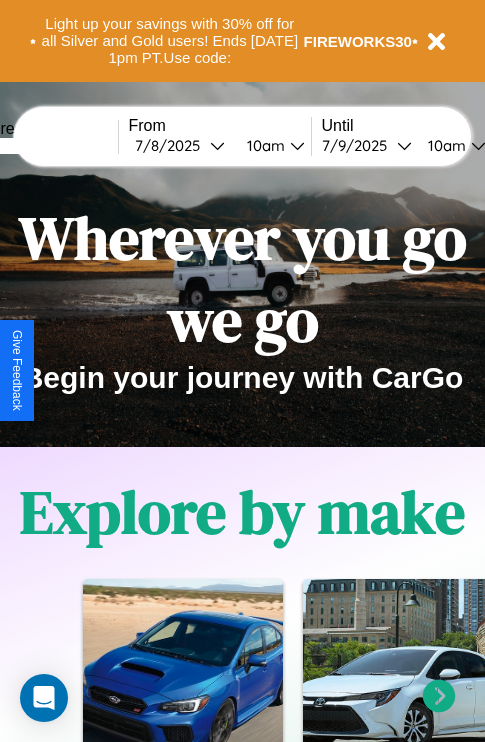 scroll, scrollTop: 0, scrollLeft: 0, axis: both 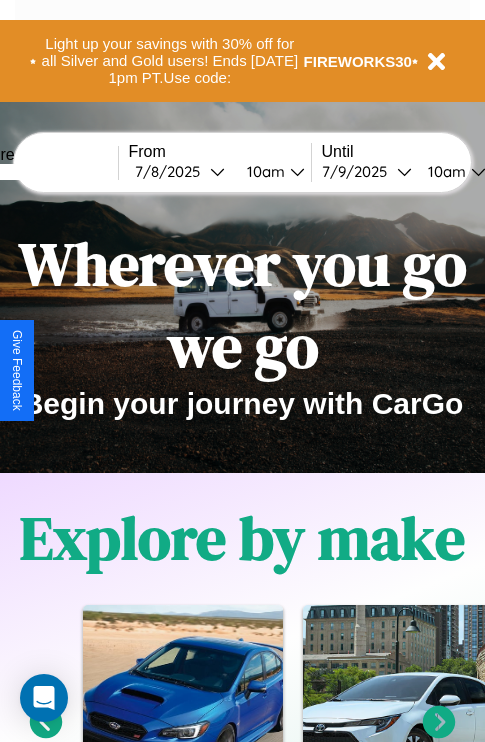 click at bounding box center (43, 172) 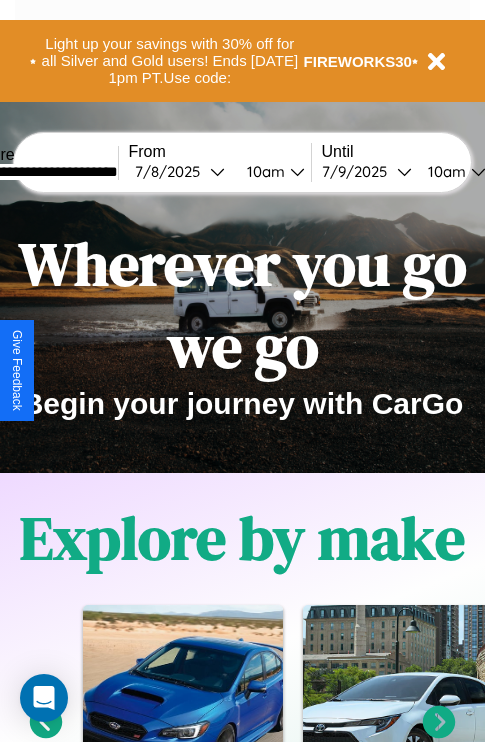 type on "**********" 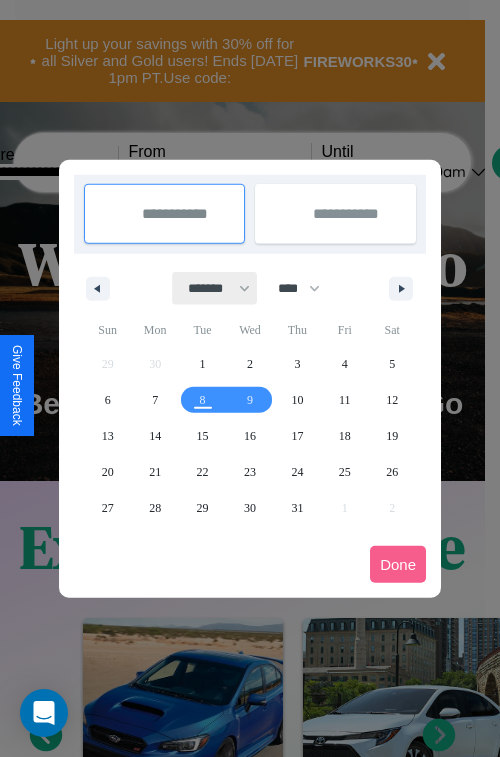 click on "******* ******** ***** ***** *** **** **** ****** ********* ******* ******** ********" at bounding box center [215, 288] 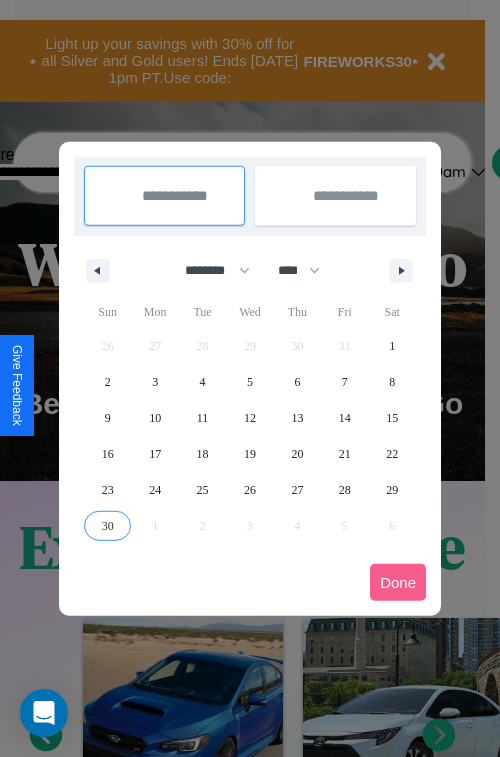 click on "30" at bounding box center [108, 526] 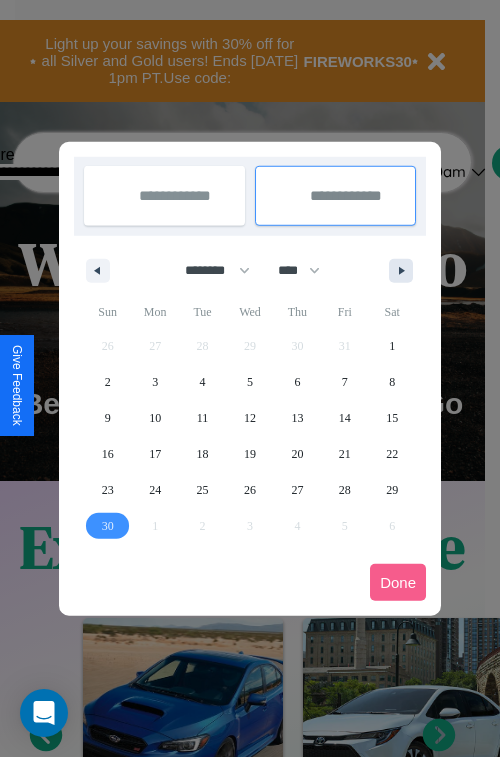 click at bounding box center [405, 271] 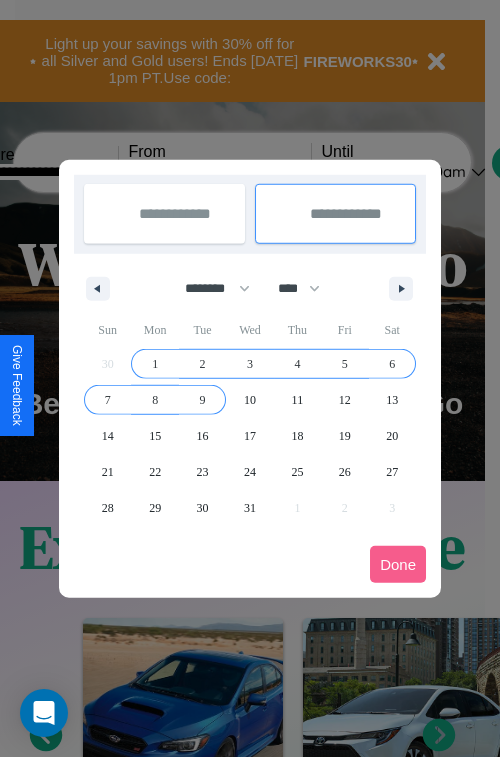 click on "9" at bounding box center (203, 400) 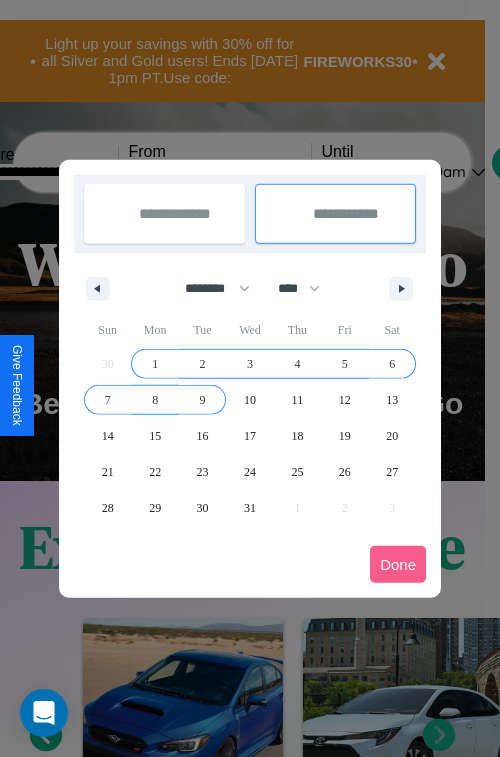 select on "**" 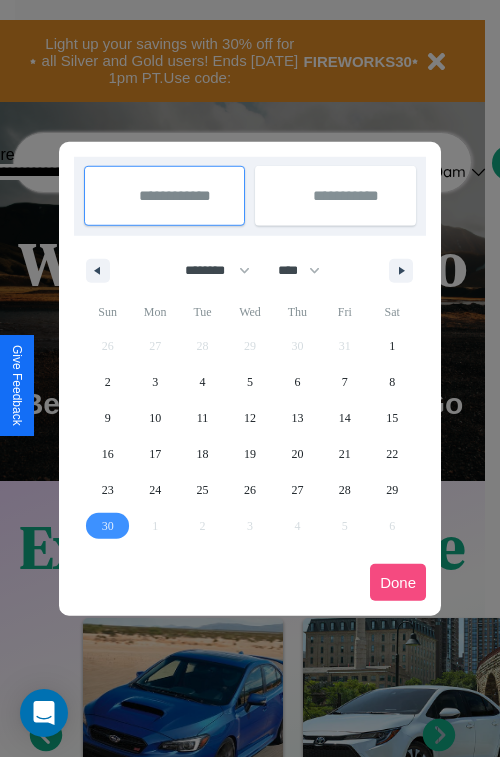 click on "Done" at bounding box center (398, 582) 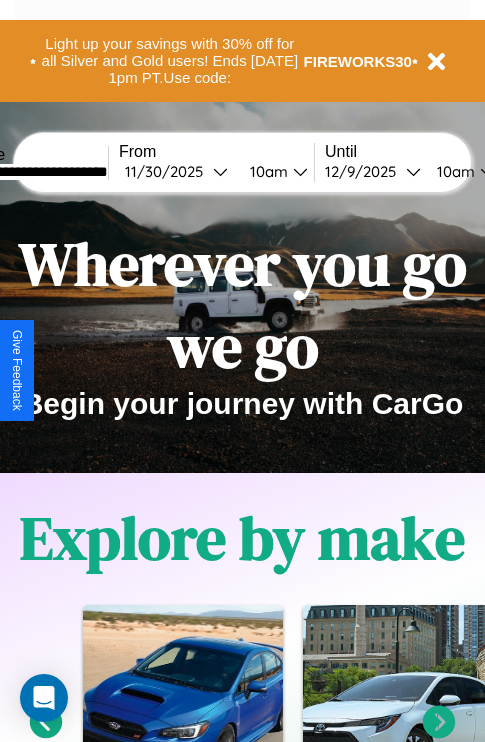 scroll, scrollTop: 0, scrollLeft: 77, axis: horizontal 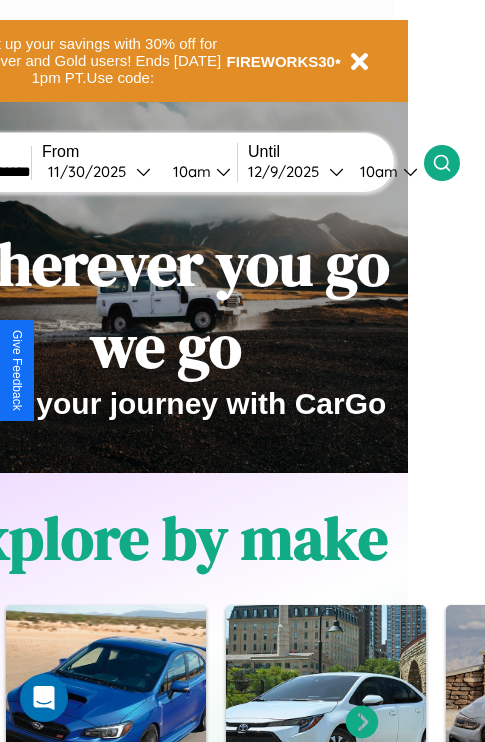 click 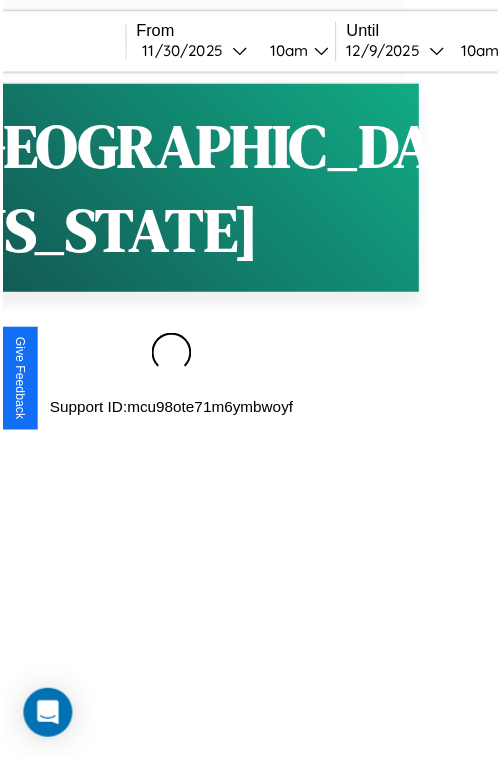 scroll, scrollTop: 0, scrollLeft: 0, axis: both 